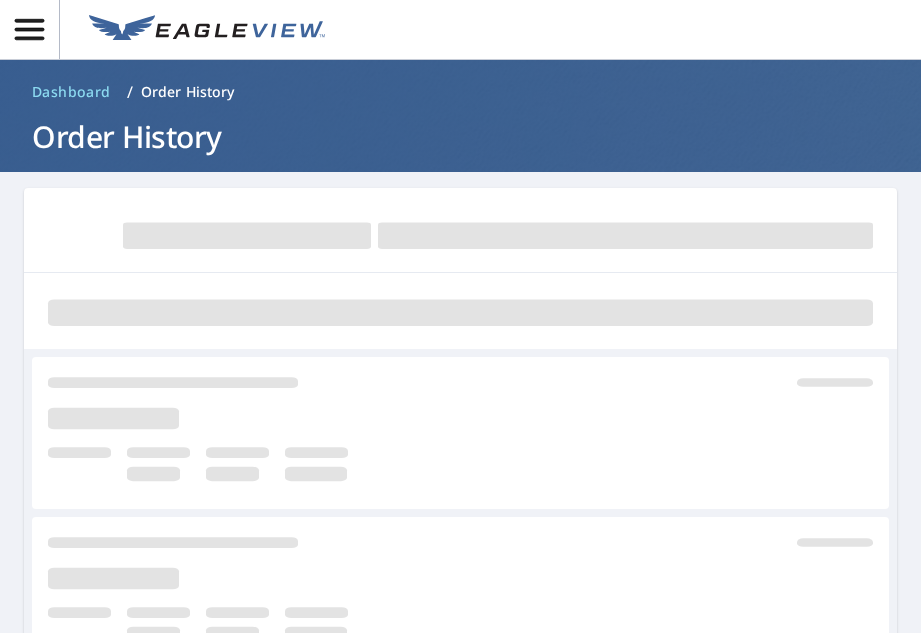 scroll, scrollTop: 0, scrollLeft: 0, axis: both 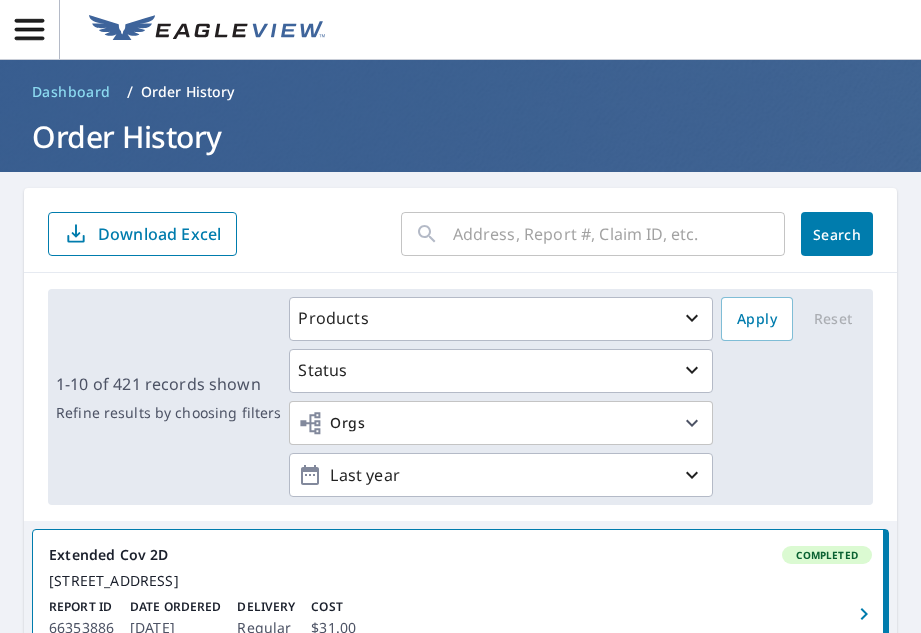 click at bounding box center [619, 234] 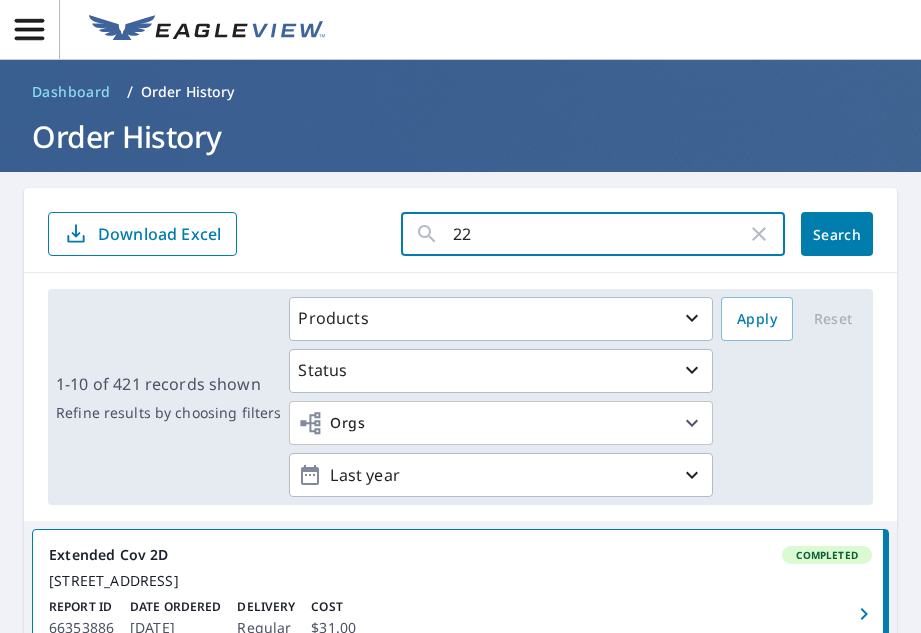 type on "227" 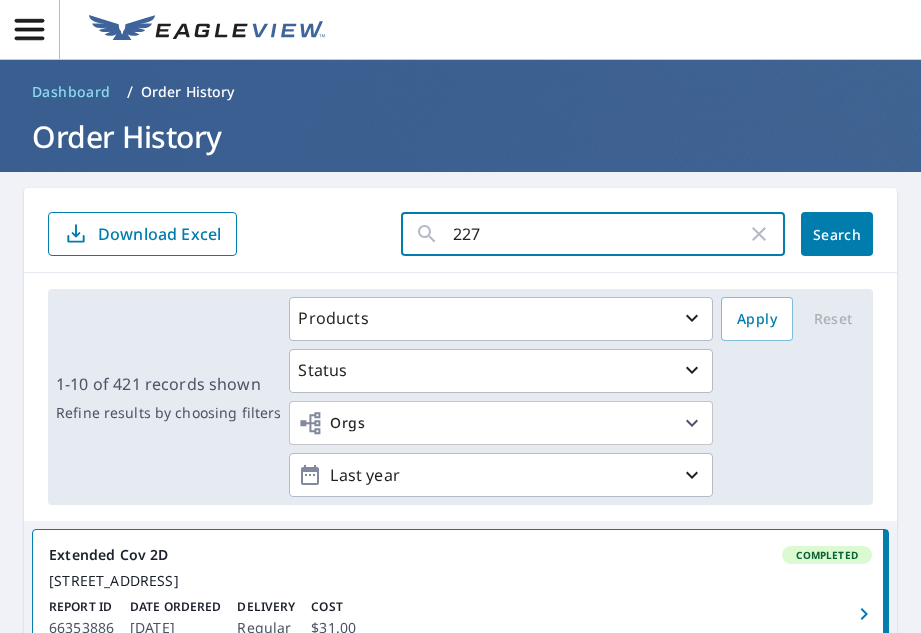 click on "Search" 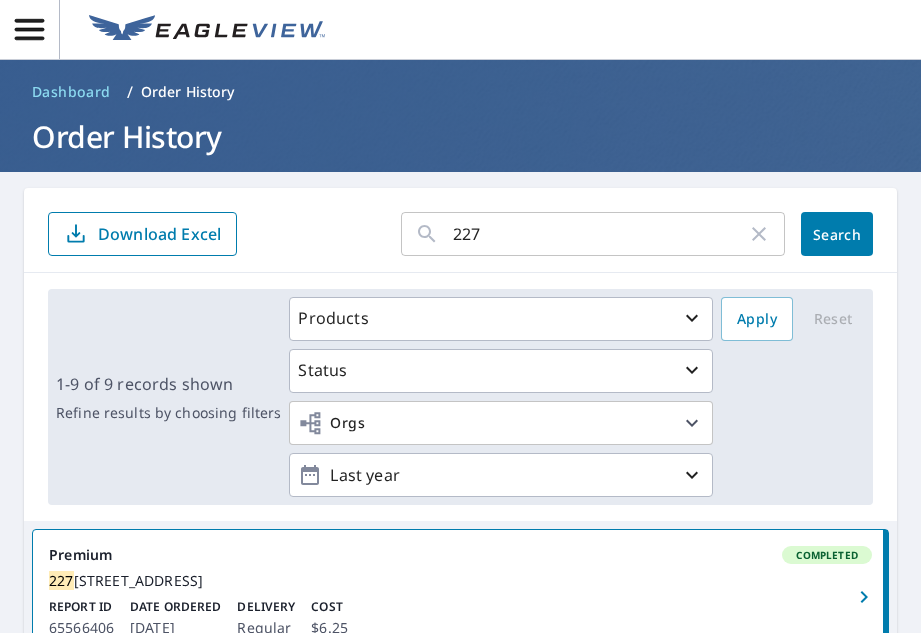 click 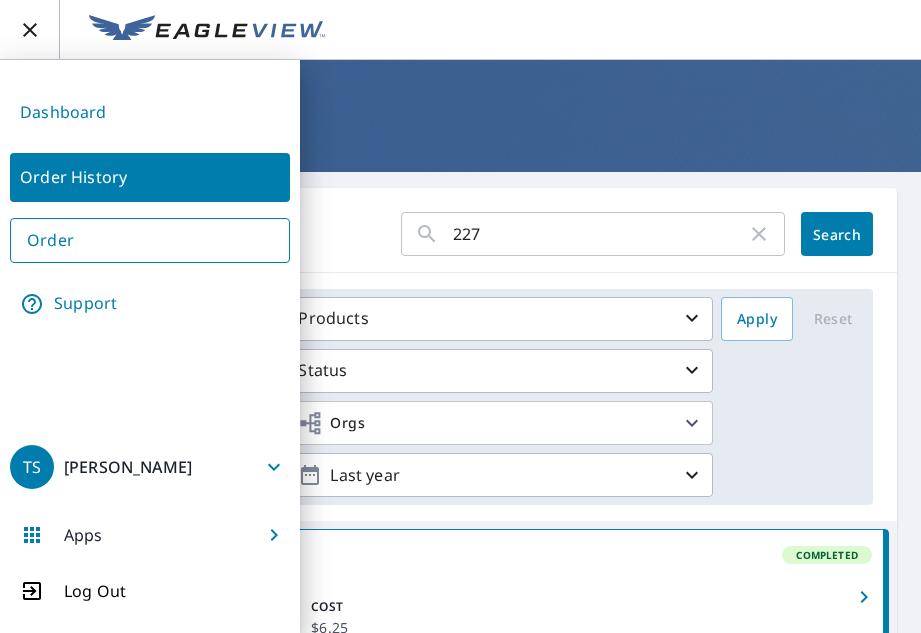 click on "Order" at bounding box center [150, 240] 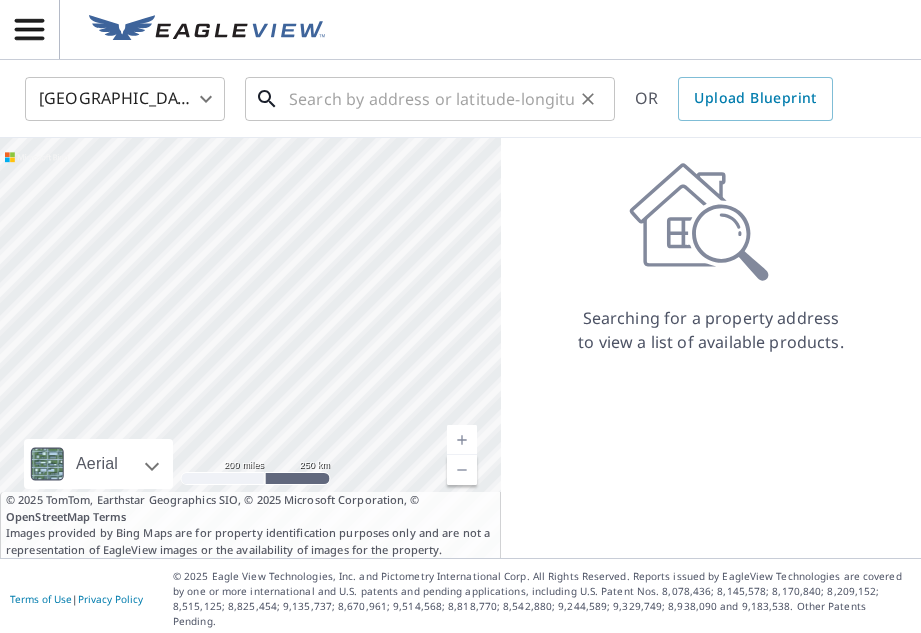 click at bounding box center (431, 99) 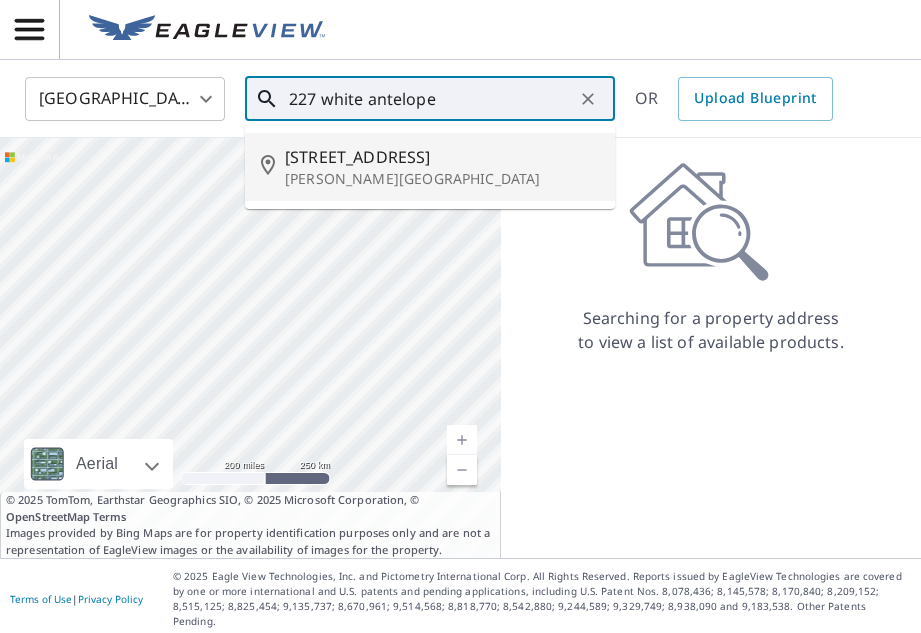 click on "[STREET_ADDRESS]" at bounding box center (442, 157) 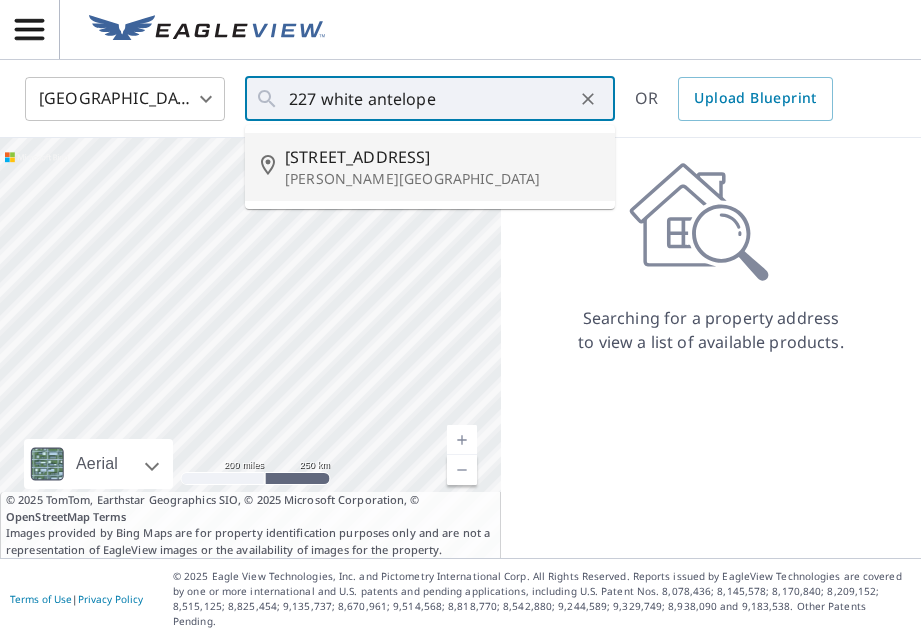 type on "227 White Antelope St Waleska, GA 30183" 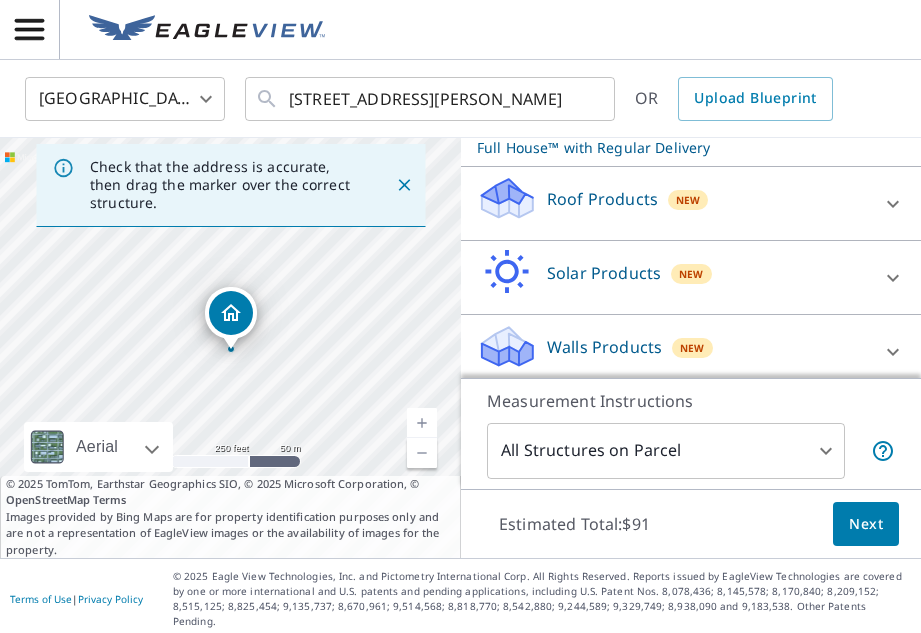 scroll, scrollTop: 275, scrollLeft: 0, axis: vertical 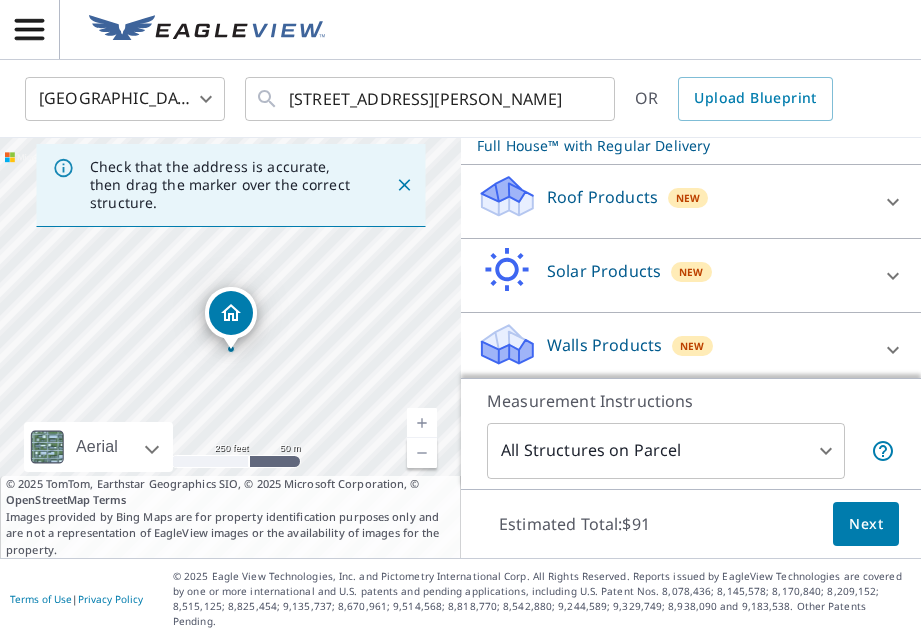 click on "New" at bounding box center (691, 272) 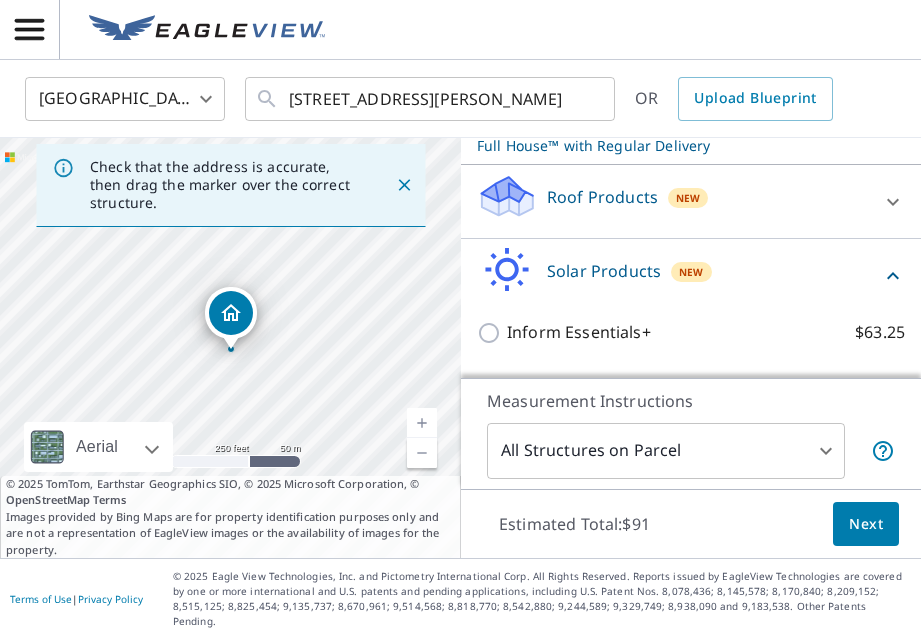 click on "New" at bounding box center [691, 272] 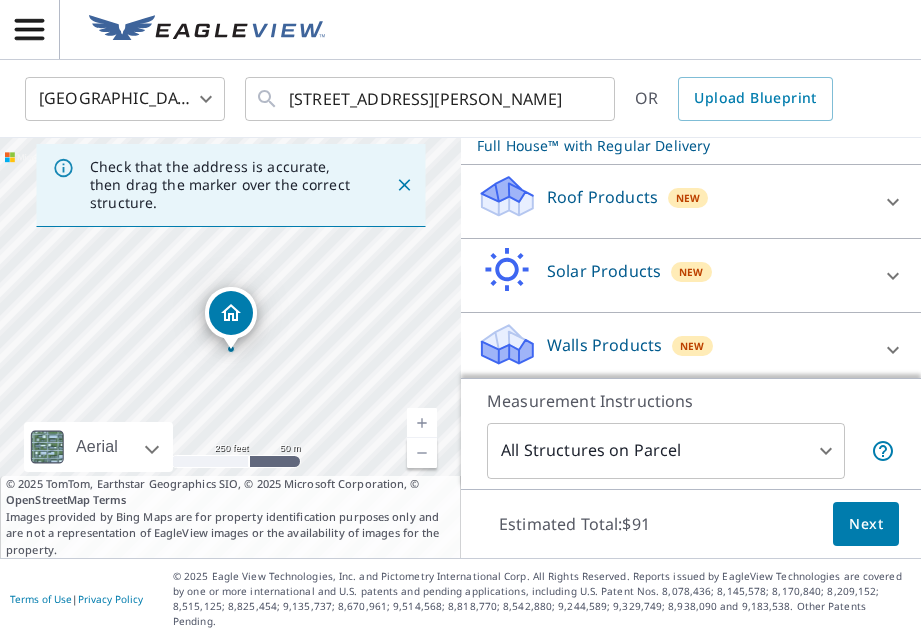 click on "Roof Products" at bounding box center (602, 197) 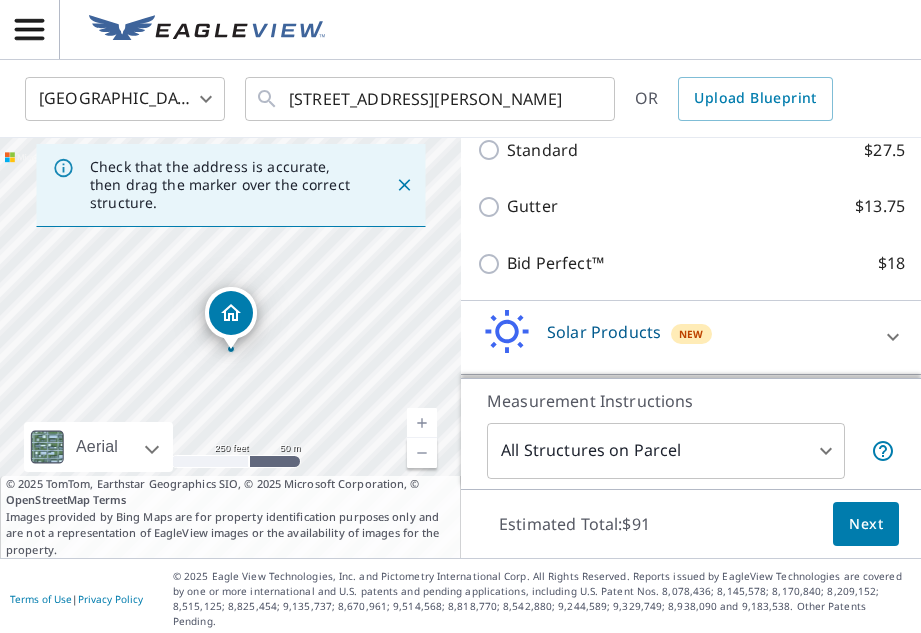 scroll, scrollTop: 442, scrollLeft: 0, axis: vertical 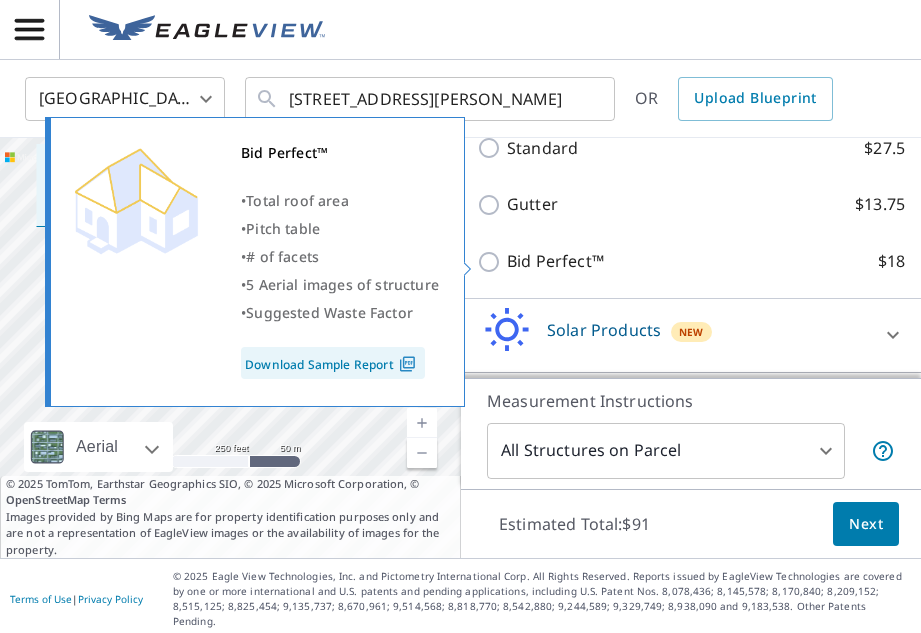 click on "Bid Perfect™ $18" at bounding box center (492, 262) 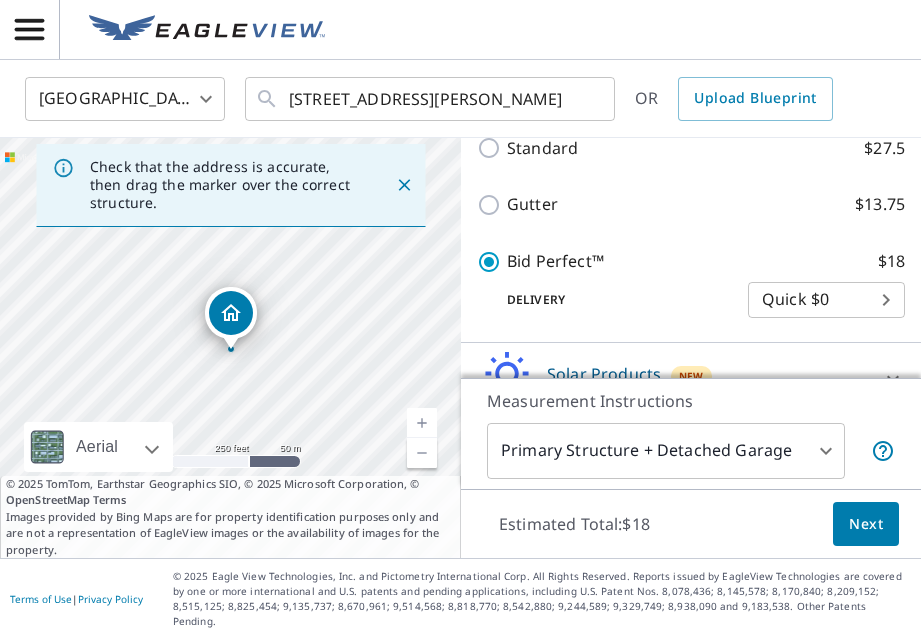 click on "Next" at bounding box center (866, 524) 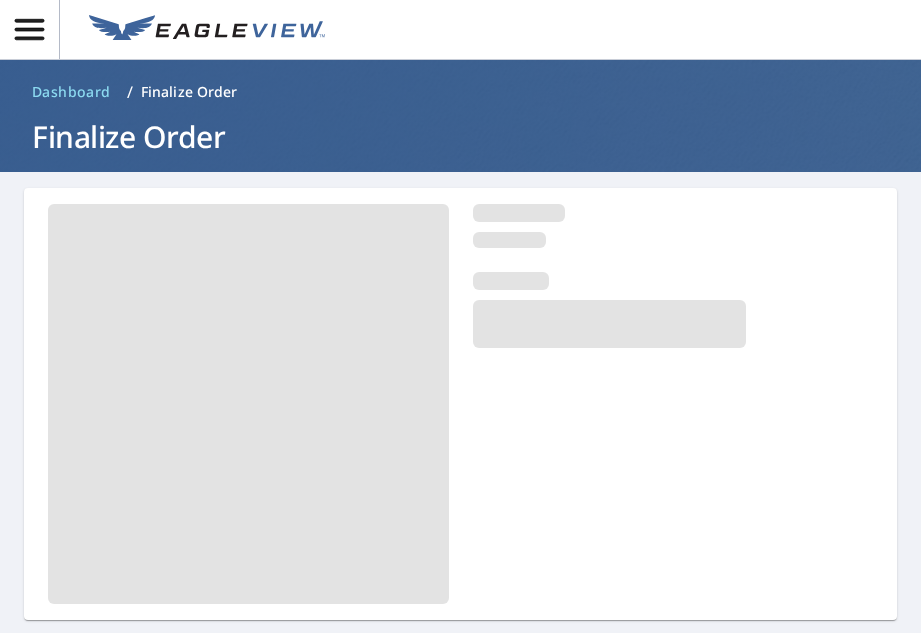 scroll, scrollTop: 0, scrollLeft: 0, axis: both 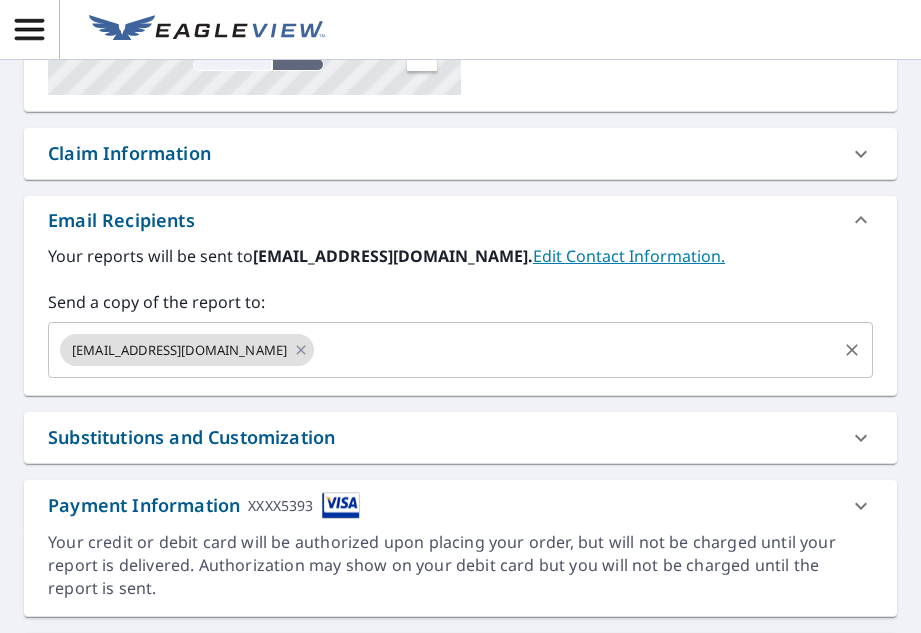 click at bounding box center [575, 350] 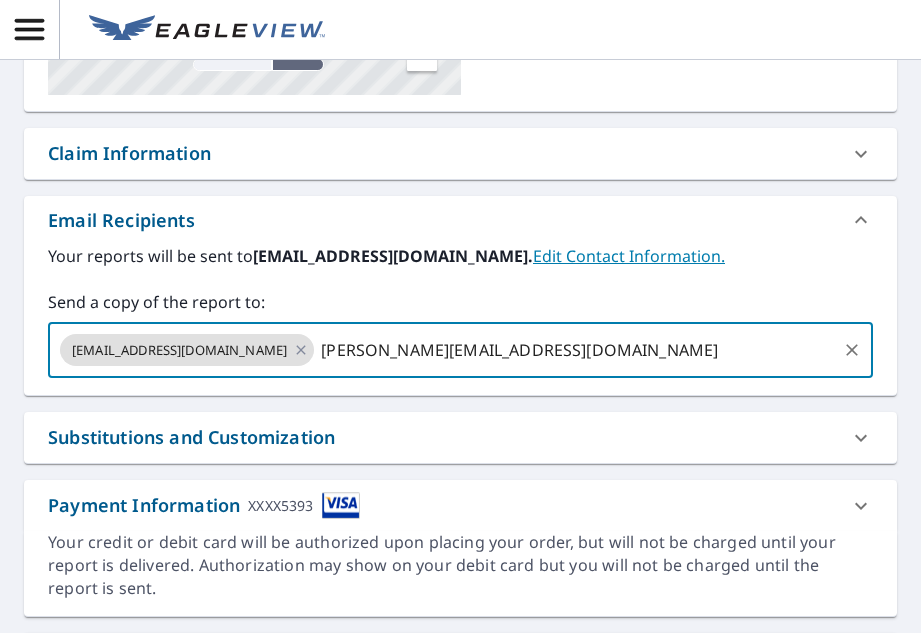 type on "[PERSON_NAME][EMAIL_ADDRESS][DOMAIN_NAME]" 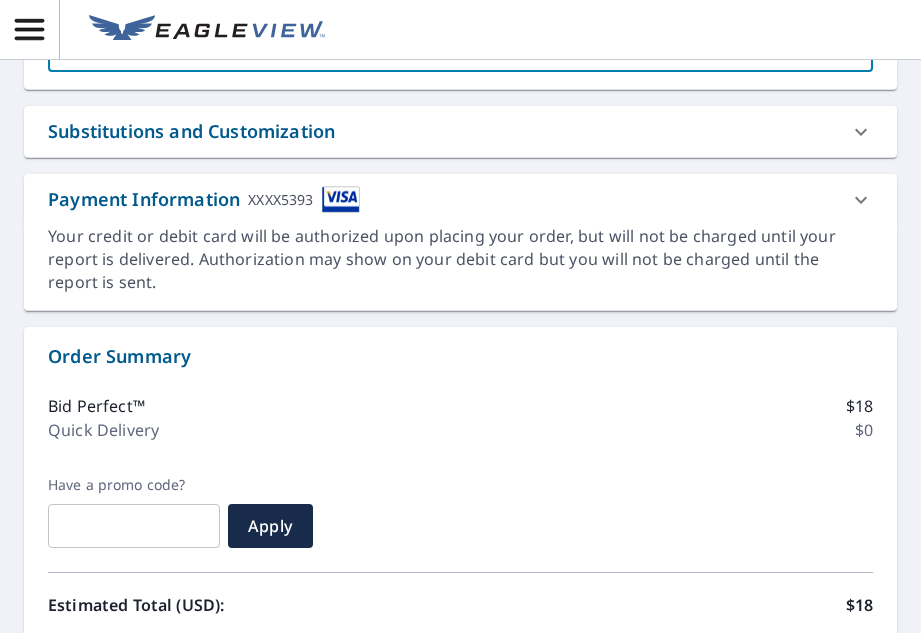 scroll, scrollTop: 968, scrollLeft: 0, axis: vertical 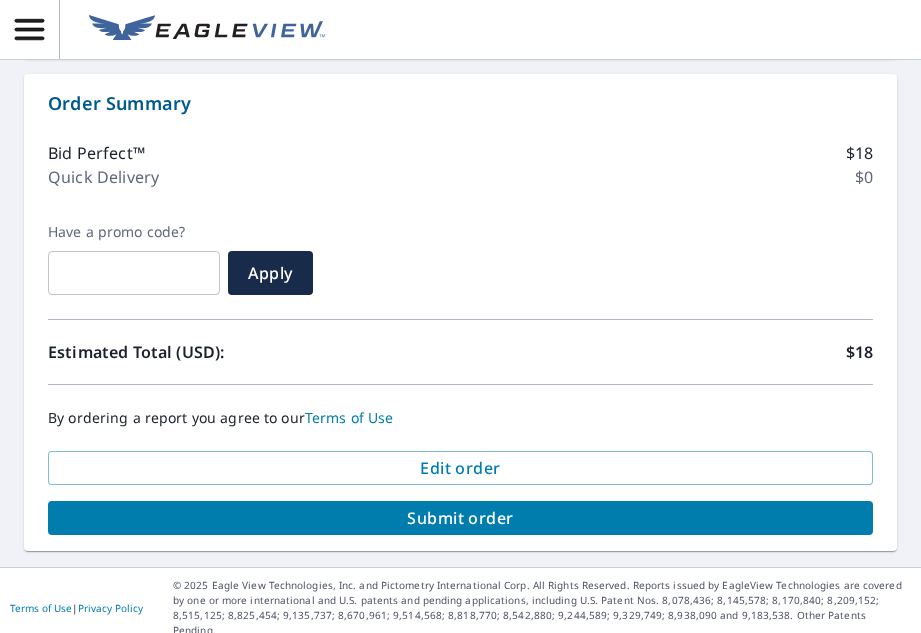 click on "Submit order" at bounding box center (460, 518) 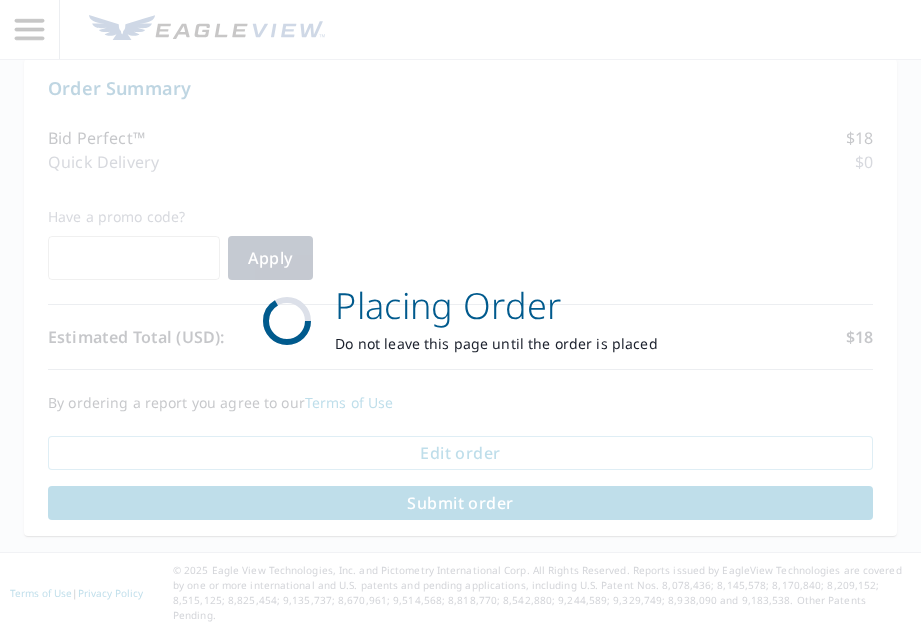 scroll, scrollTop: 820, scrollLeft: 0, axis: vertical 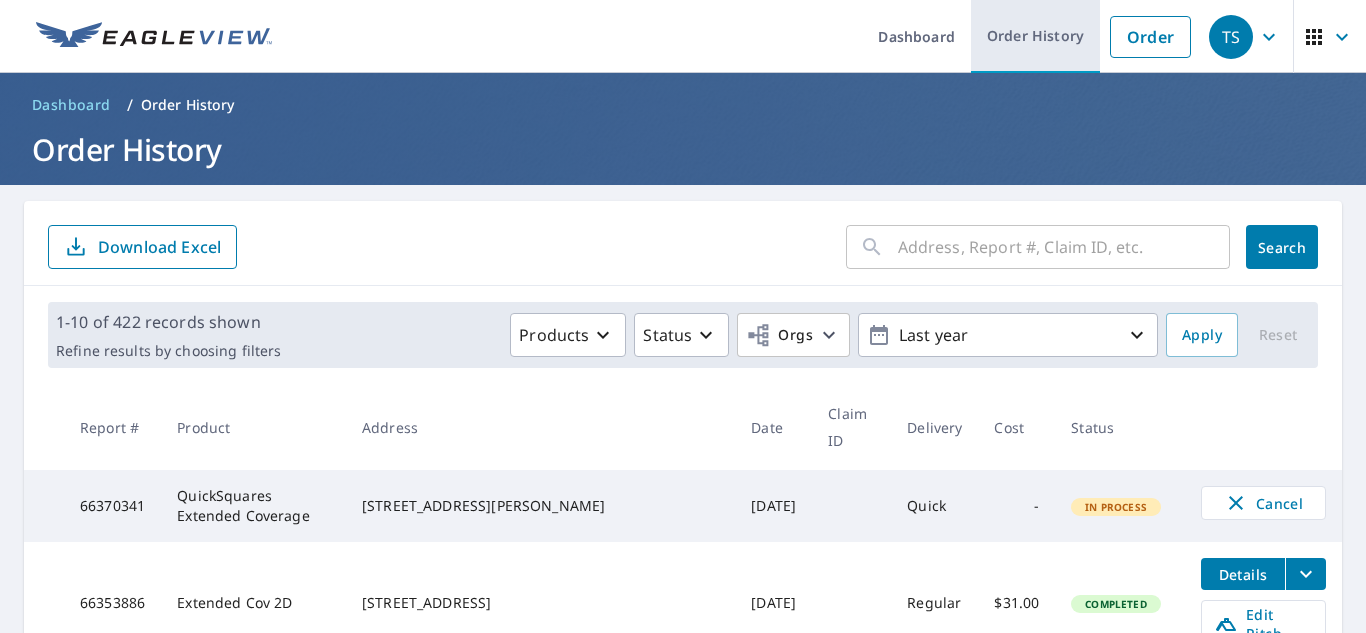 click on "Order History" at bounding box center [1035, 36] 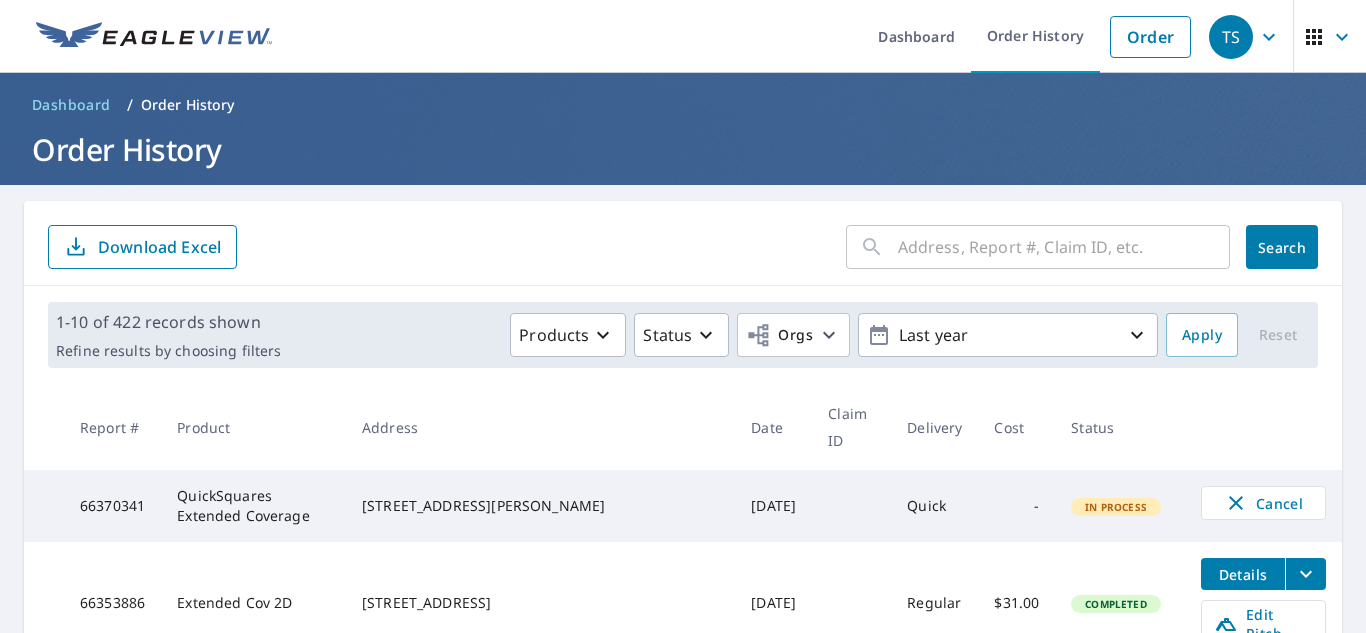 click at bounding box center [1064, 247] 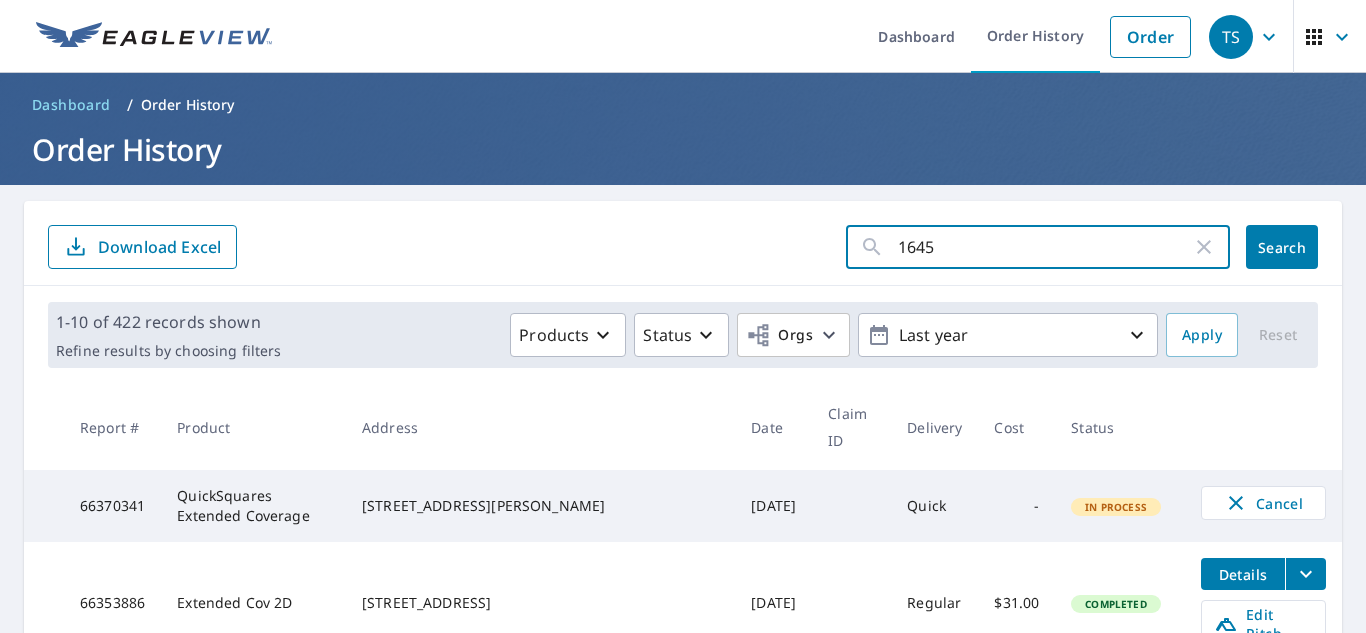 type on "1645" 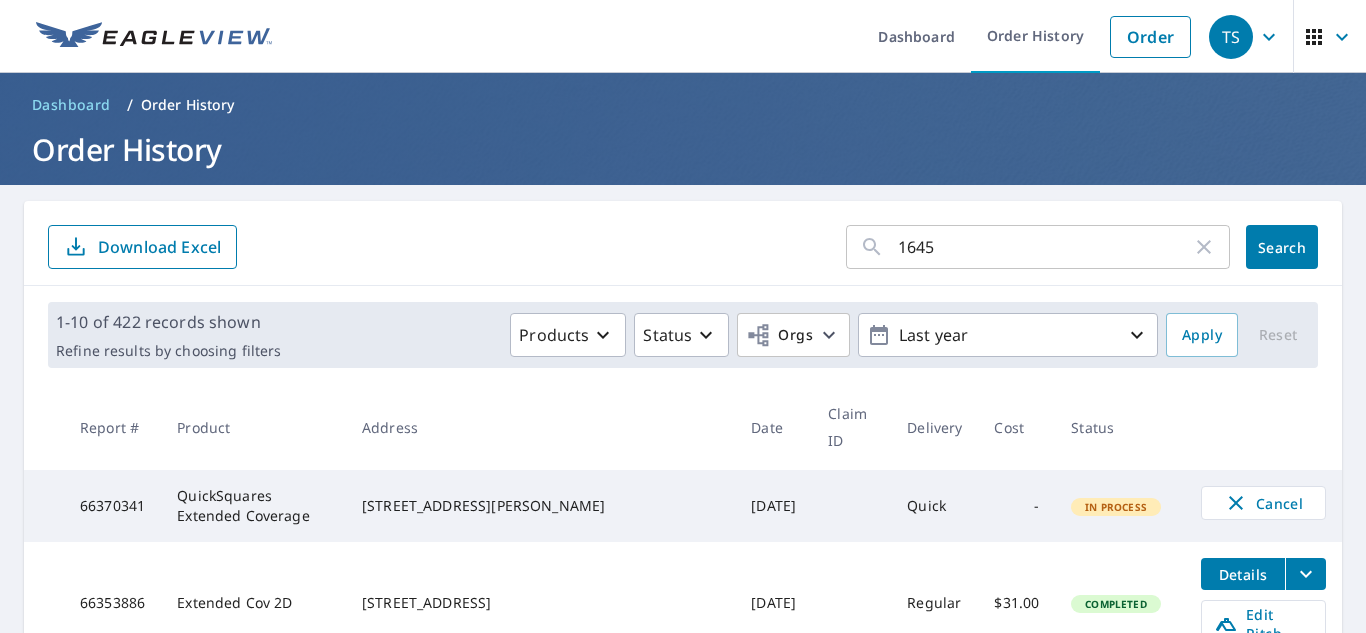 click on "Search" at bounding box center (1282, 247) 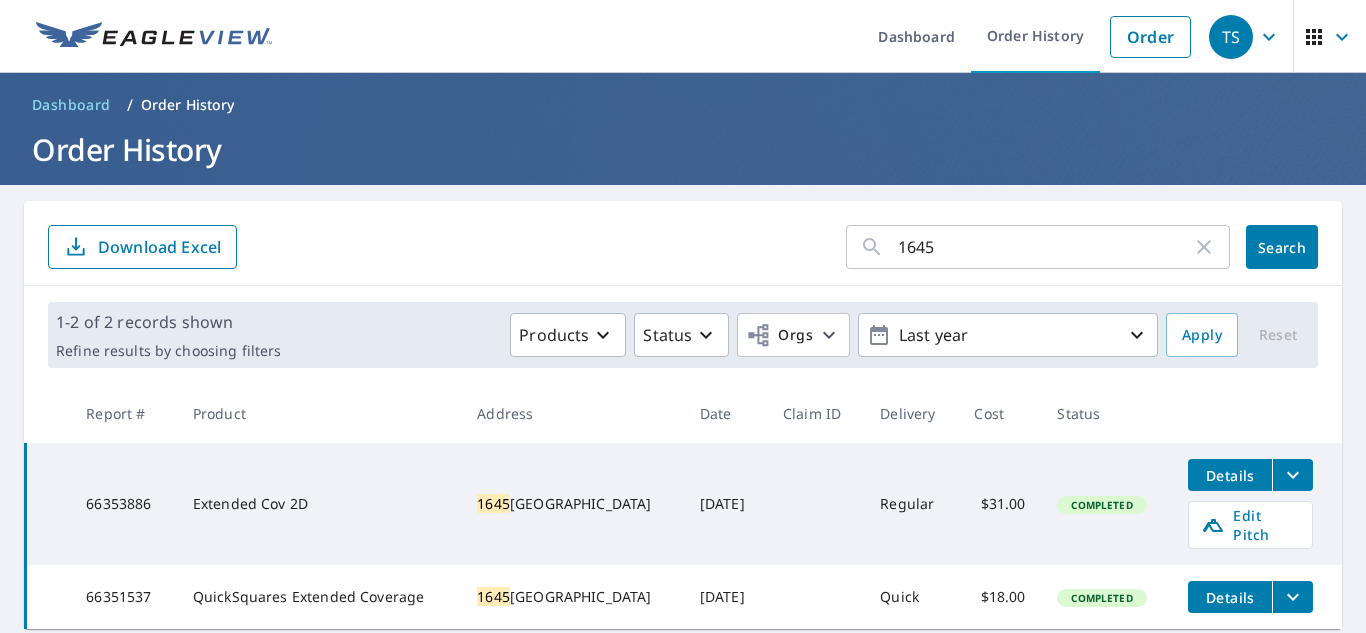 click 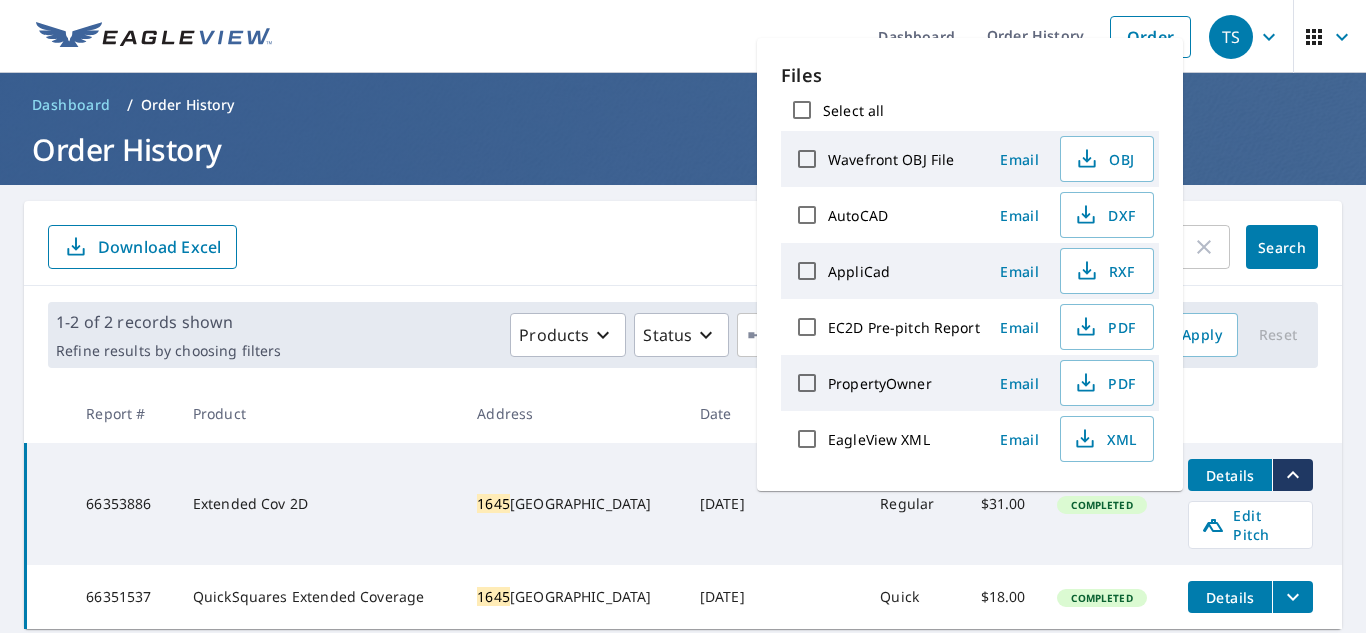 click on "1645  Lenox Rd NE
Atlanta, GA 30306" at bounding box center (572, 504) 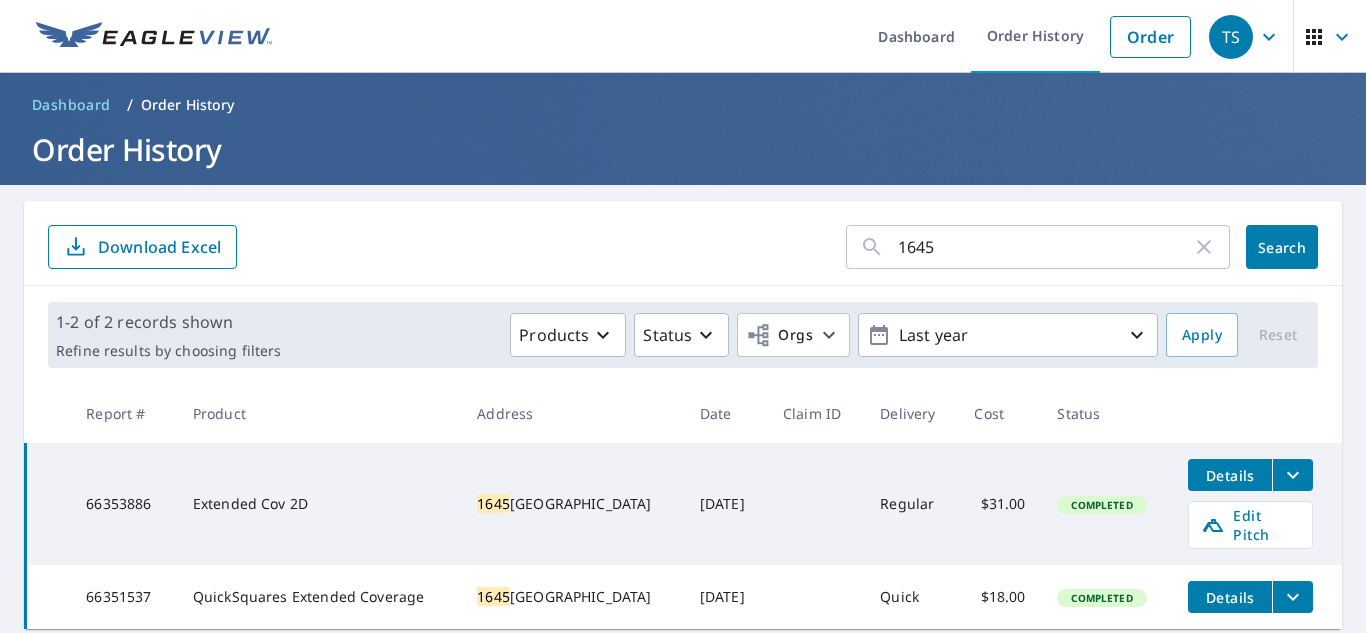 scroll, scrollTop: 57, scrollLeft: 0, axis: vertical 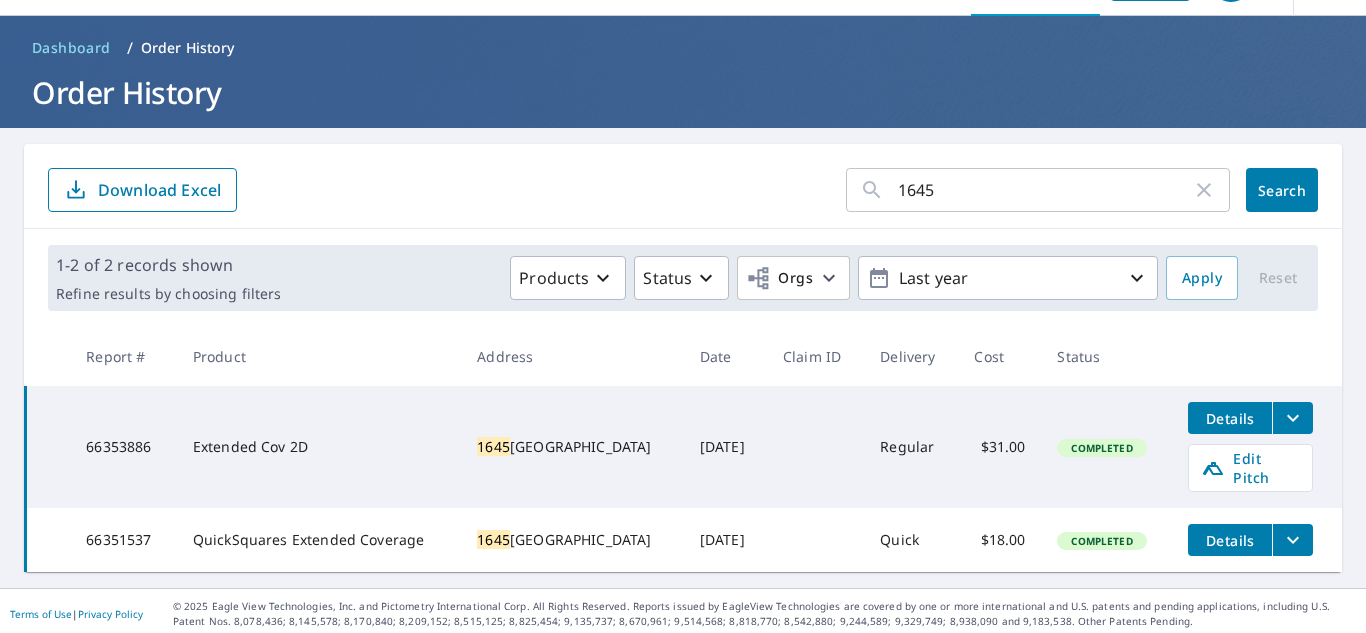 click 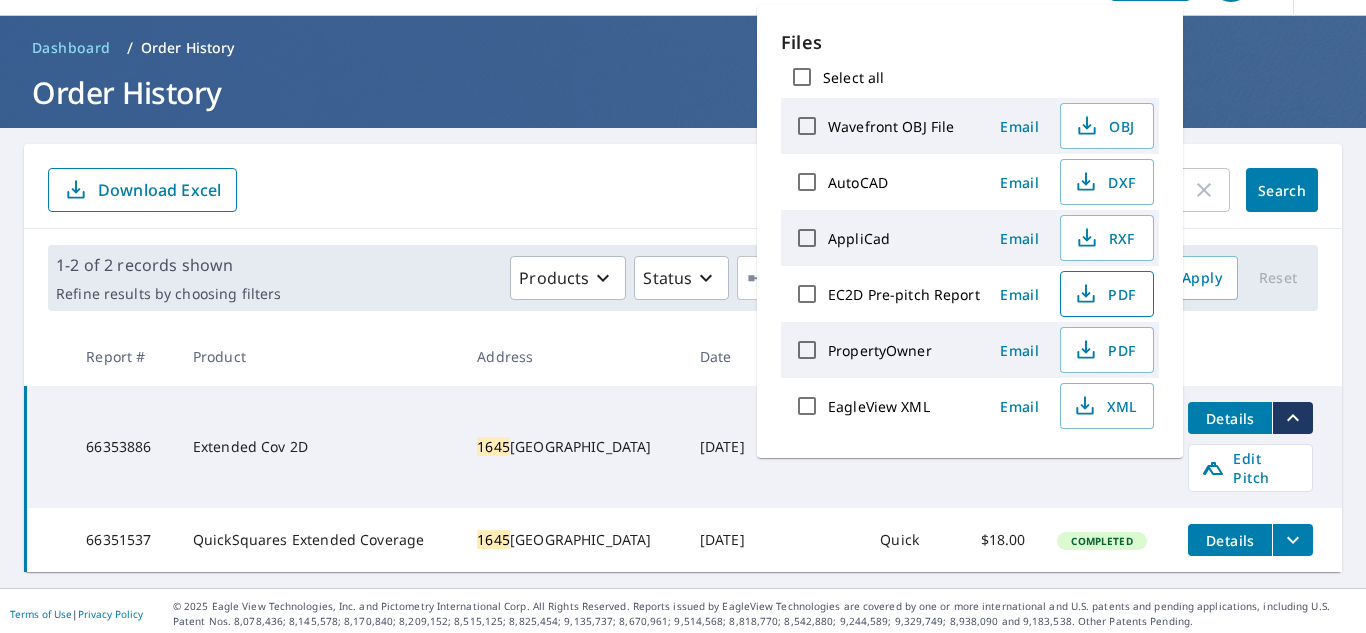 click on "PDF" at bounding box center [1105, 294] 